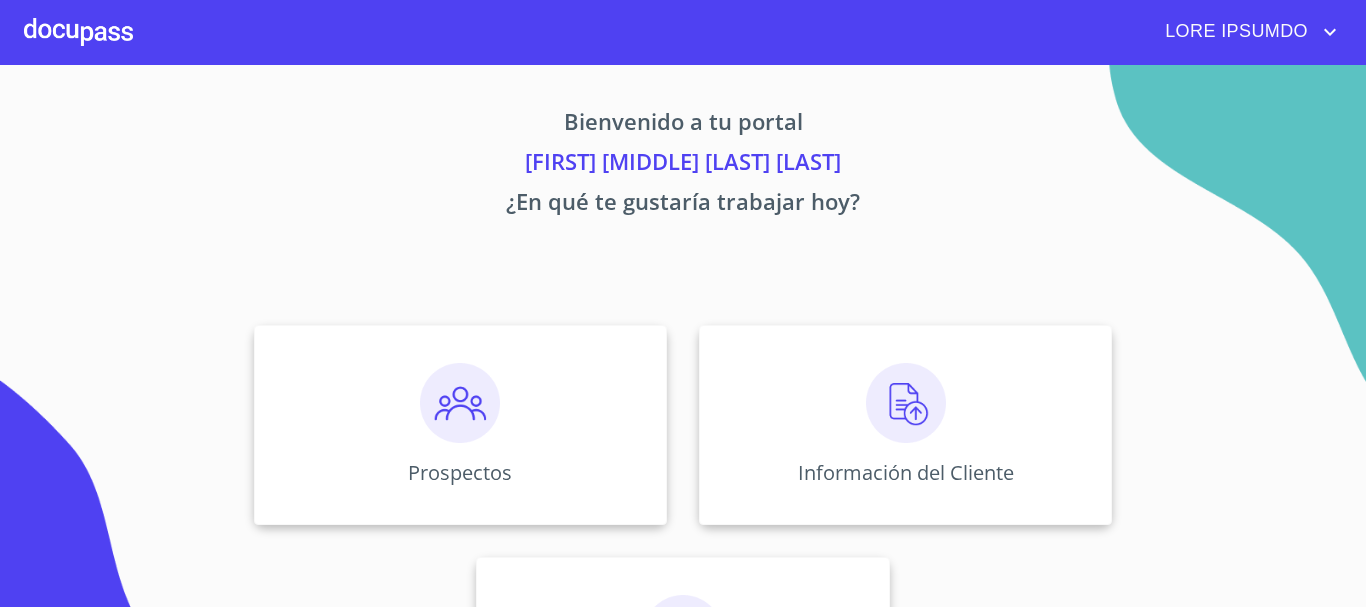 scroll, scrollTop: 0, scrollLeft: 0, axis: both 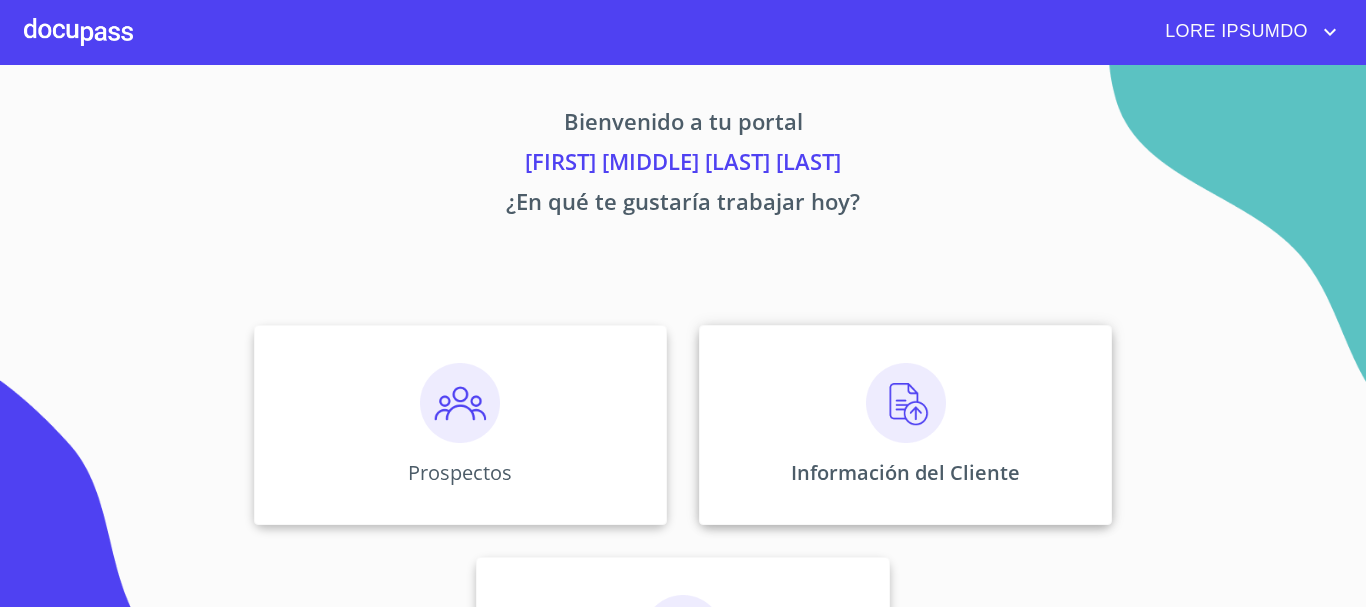 click on "Información del Cliente" at bounding box center (460, 425) 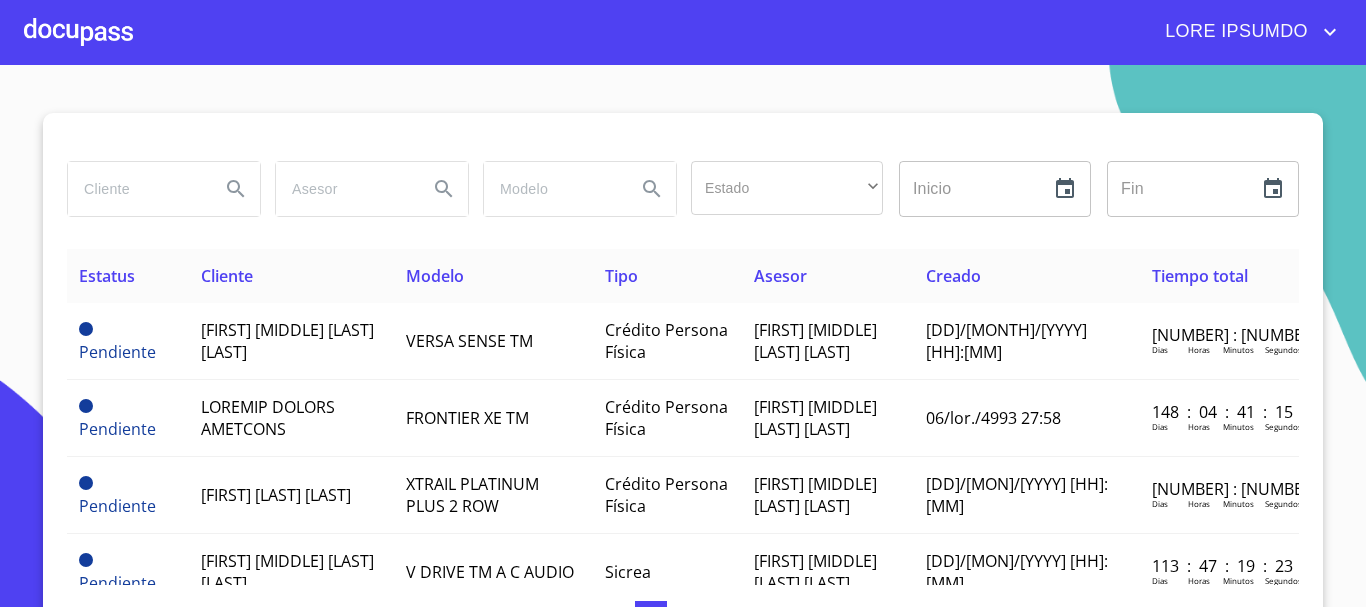 click at bounding box center [136, 189] 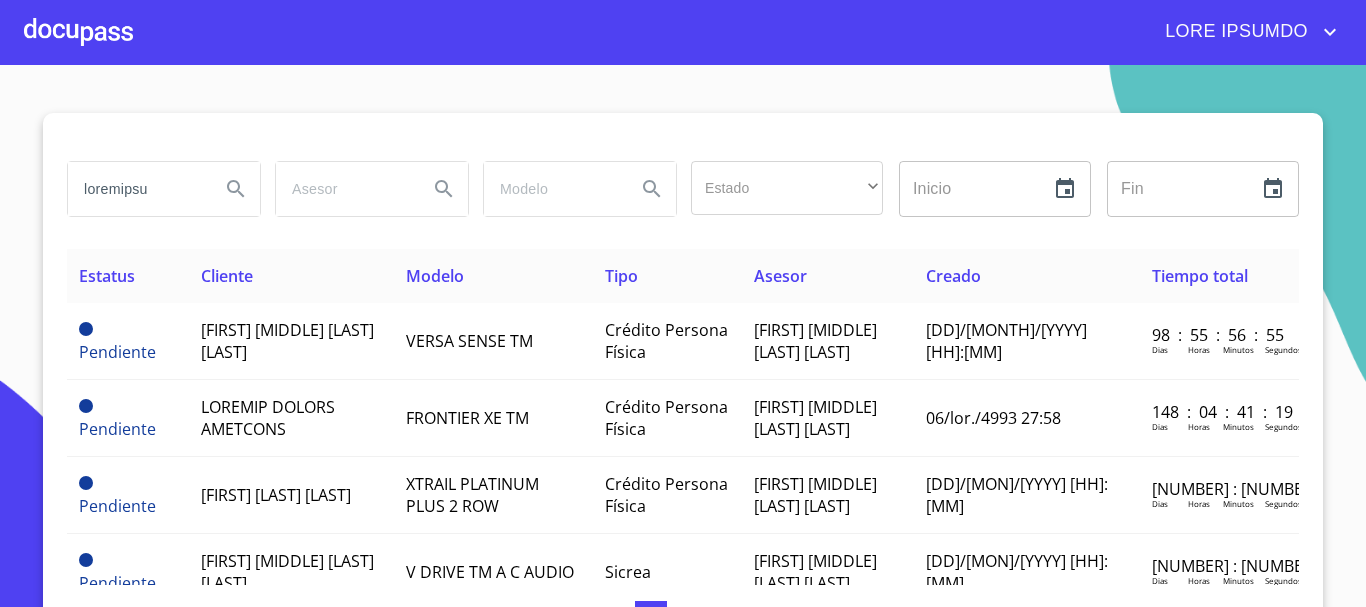 type on "elizabeth" 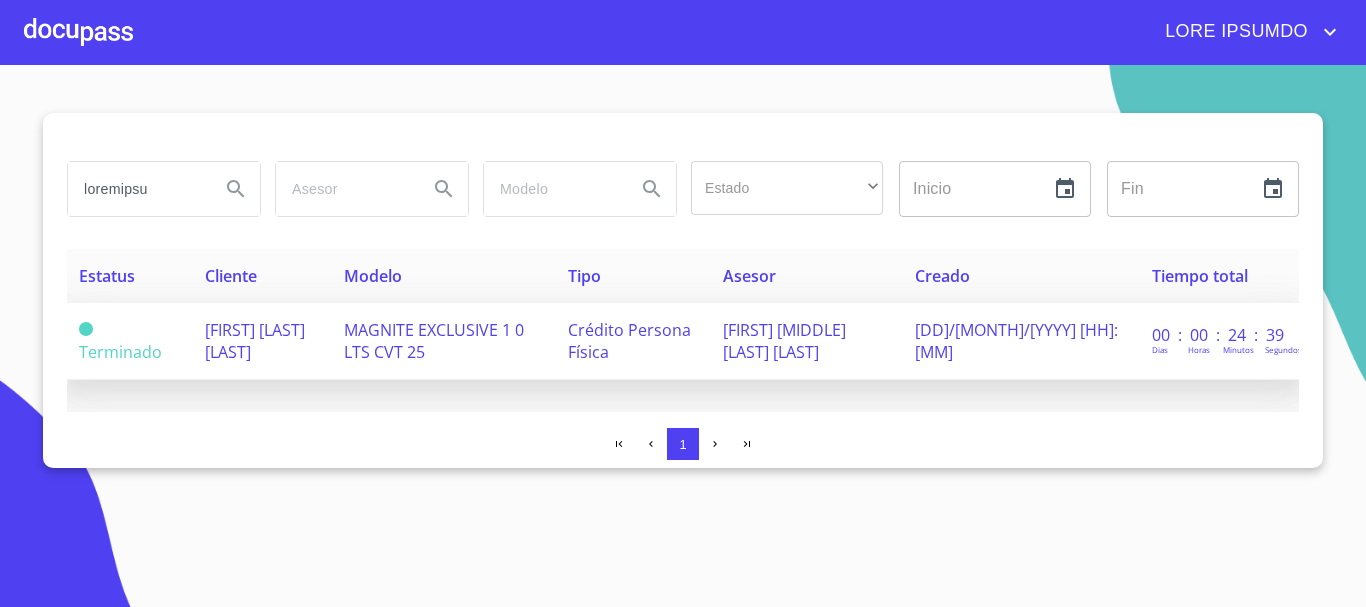 click on "LOREMIPSU DOLOR SITAMETC" at bounding box center [120, 341] 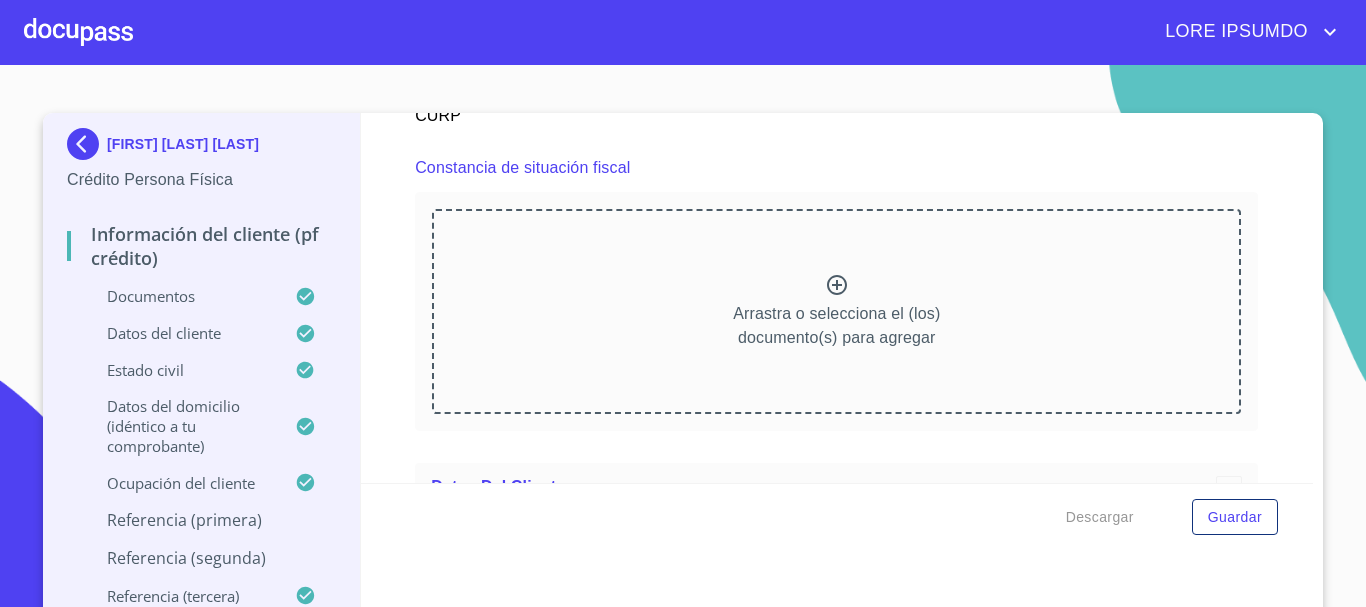 scroll, scrollTop: 4303, scrollLeft: 0, axis: vertical 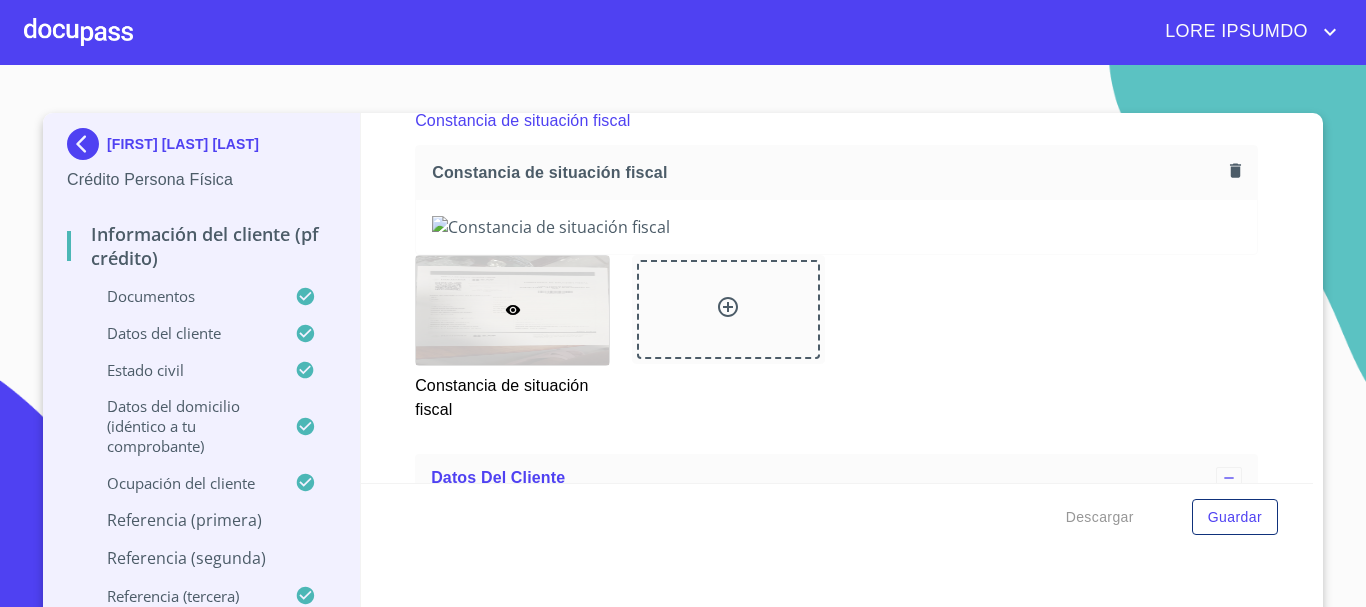 click on "Información del cliente (PF crédito)   Documentos Documento de identificación.   * INE ​ Identificación Oficial * Identificación Oficial Identificación Oficial Comprobante de Domicilio * Comprobante de Domicilio Comprobante de Domicilio Fuente de ingresos   * Jubilado/Pensionado ​ Comprobante de Ingresos mes 1 * Comprobante de Ingresos mes 1 Comprobante de Ingresos mes 1 Comprobante de Ingresos mes 2 Arrastra o selecciona el (los) documento(s) para agregar Comprobante de Ingresos mes 3 Arrastra o selecciona el (los) documento(s) para agregar CURP * CURP CURP Constancia de situación fiscal Constancia de situación fiscal Constancia de situación fiscal Datos del cliente Apellido Paterno   * PEREZ ​ Apellido Materno   * GUERRERO ​ Primer nombre   * ELIZABETH ​ Segundo Nombre ​ Fecha de nacimiento * 28 de dic. de 1962 ​ RFC   * PEGE621228CR0 ​ CURP   * PEGE621228MJCRRL06 ​ ID de Identificación ​ Nacionalidad   * Mexicana ​ País de nacimiento   * México ​   *" at bounding box center [837, 298] 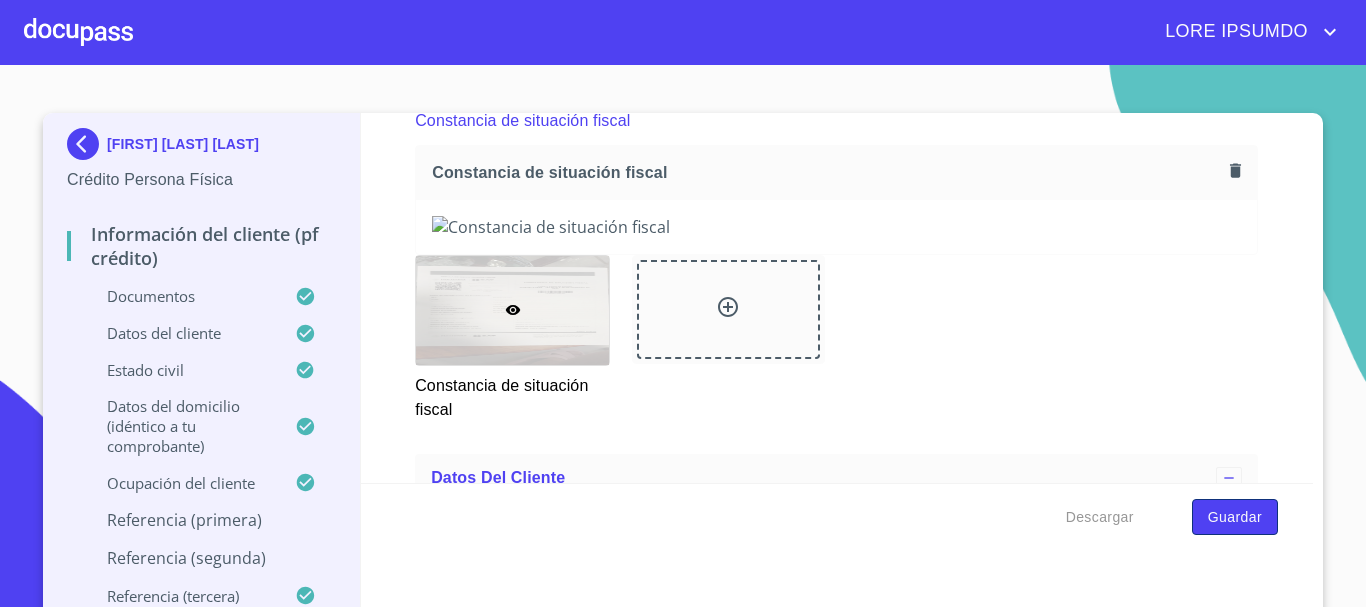 click on "Guardar" at bounding box center [1235, 517] 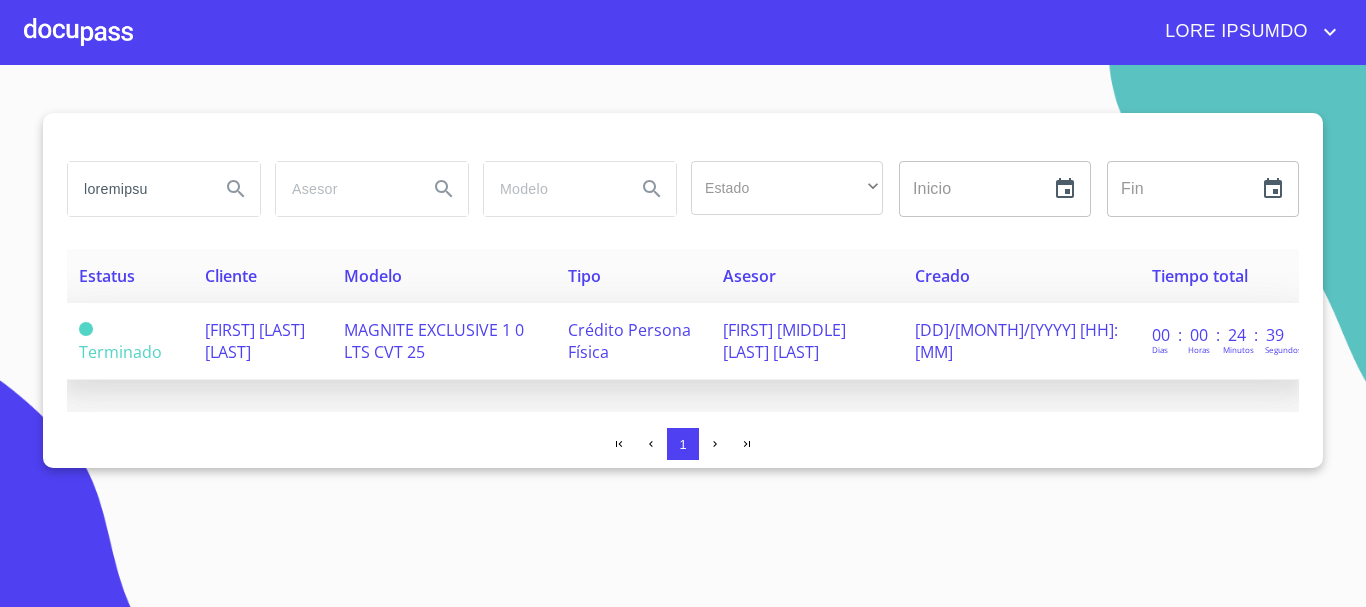 click on "LOREMIPSU DOLOR SITAMETC" at bounding box center [262, 341] 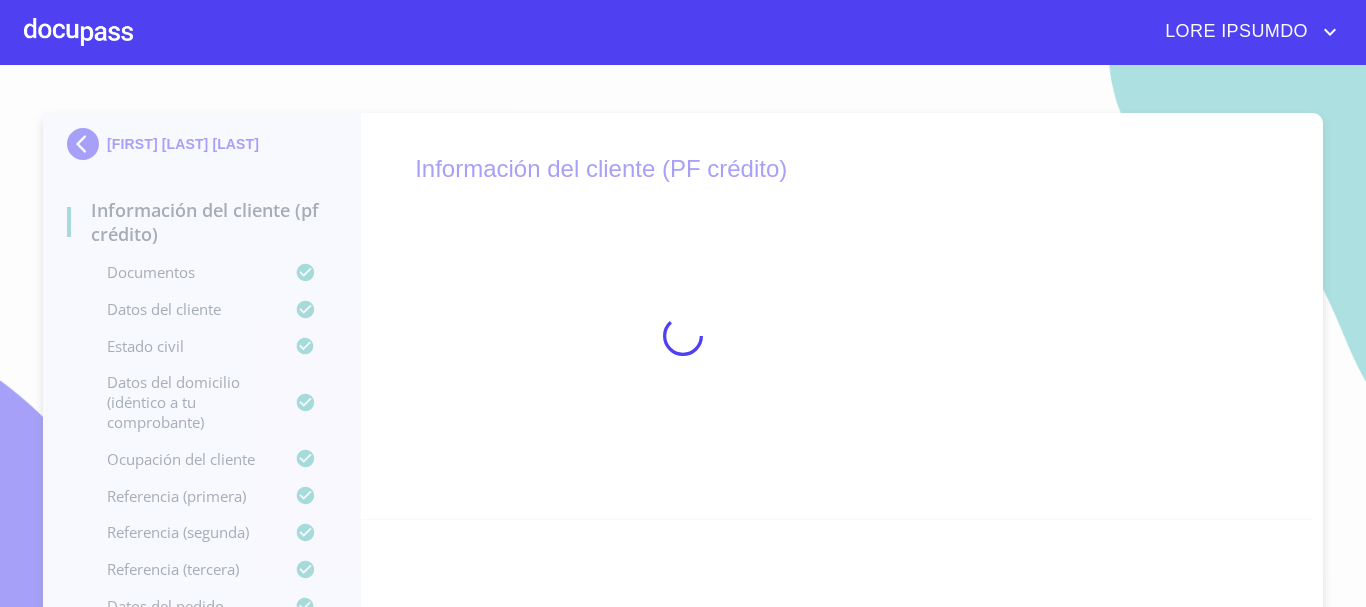 click at bounding box center [78, 32] 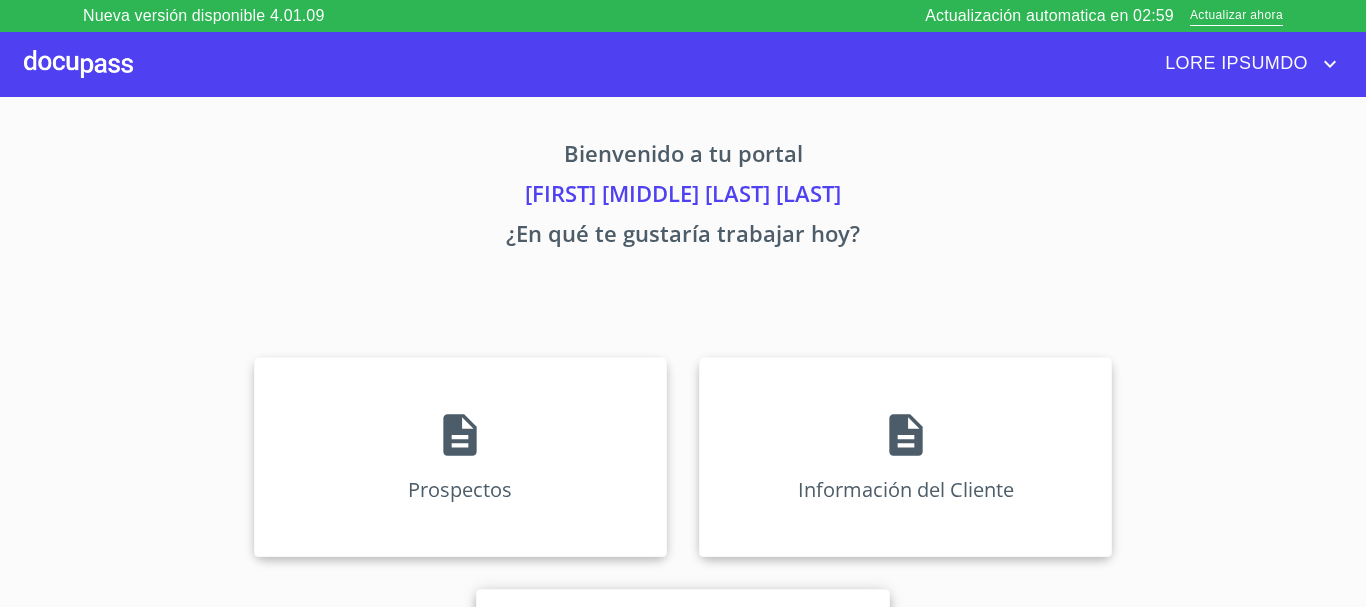 scroll, scrollTop: 166, scrollLeft: 0, axis: vertical 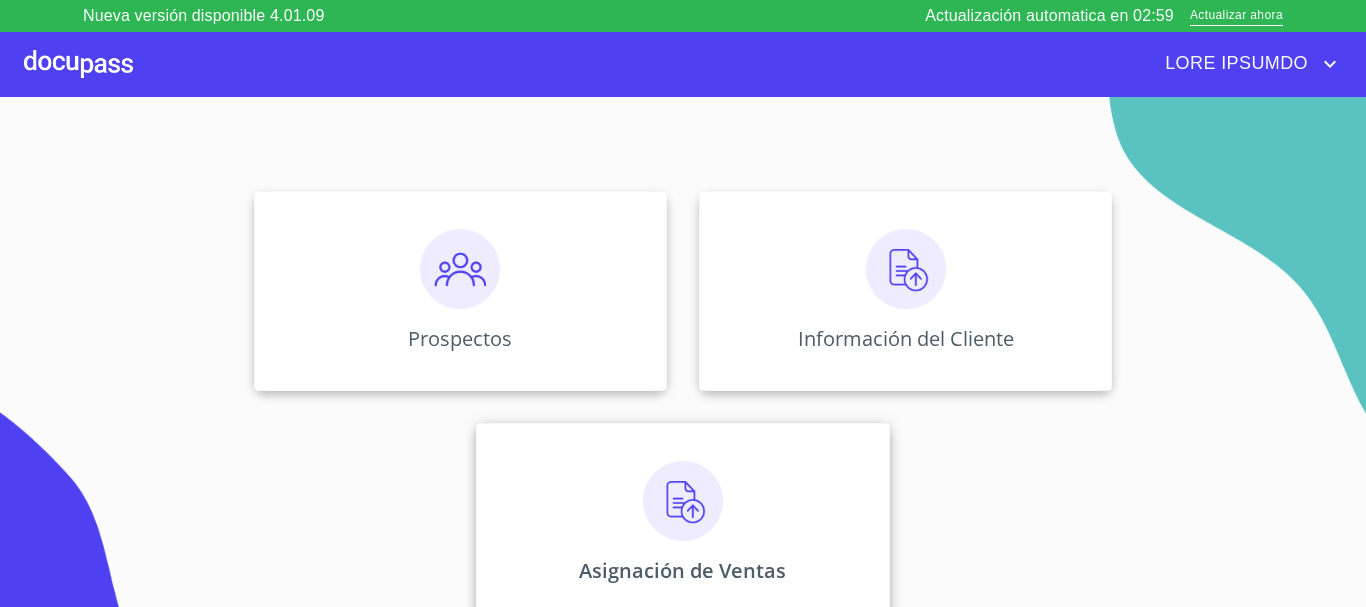 click at bounding box center [460, 269] 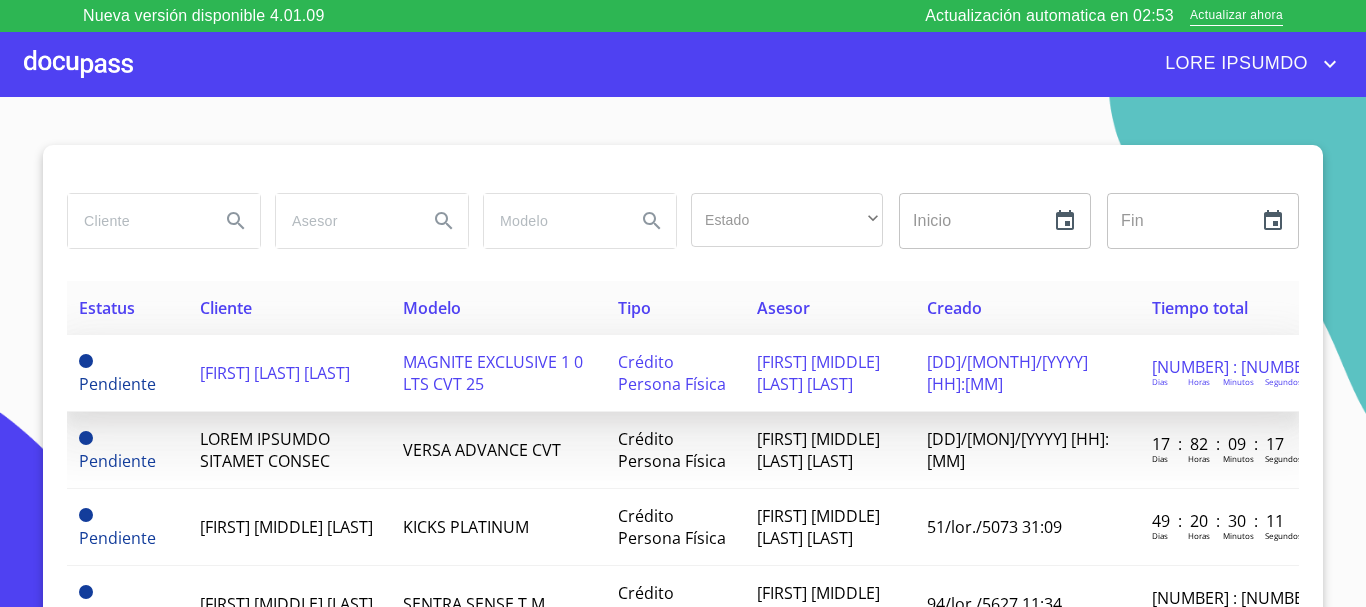 click on "LOREMIPSU DOLOR SITAMETC" at bounding box center (117, 373) 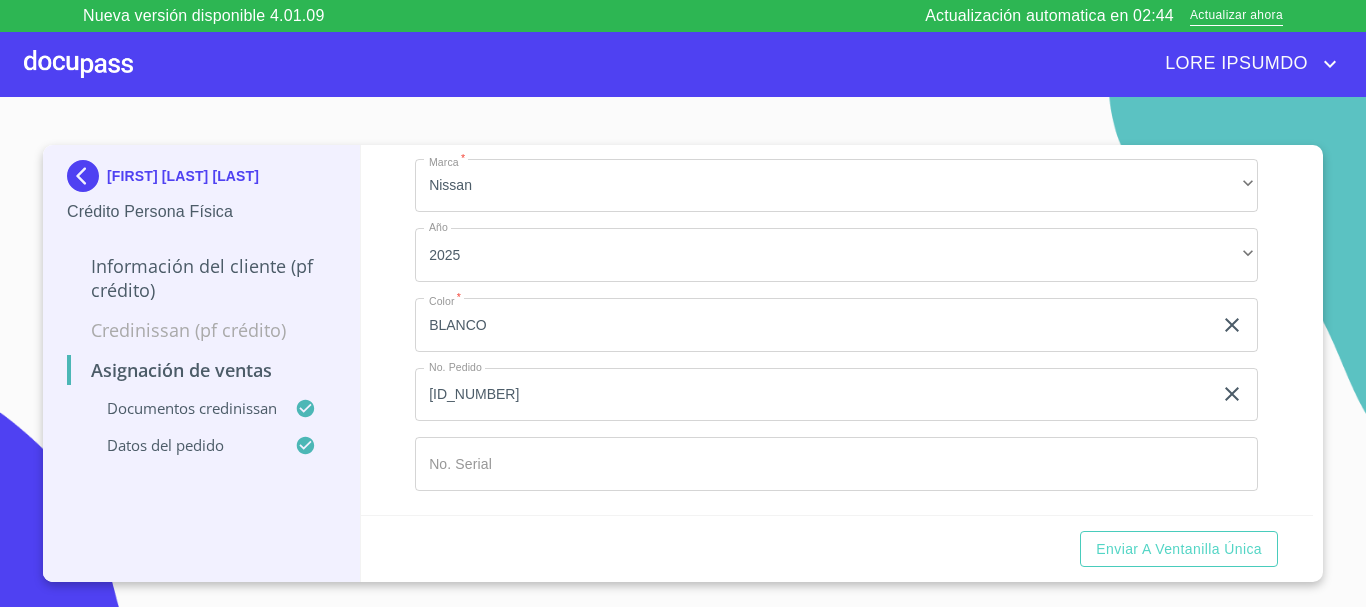 scroll, scrollTop: 1517, scrollLeft: 0, axis: vertical 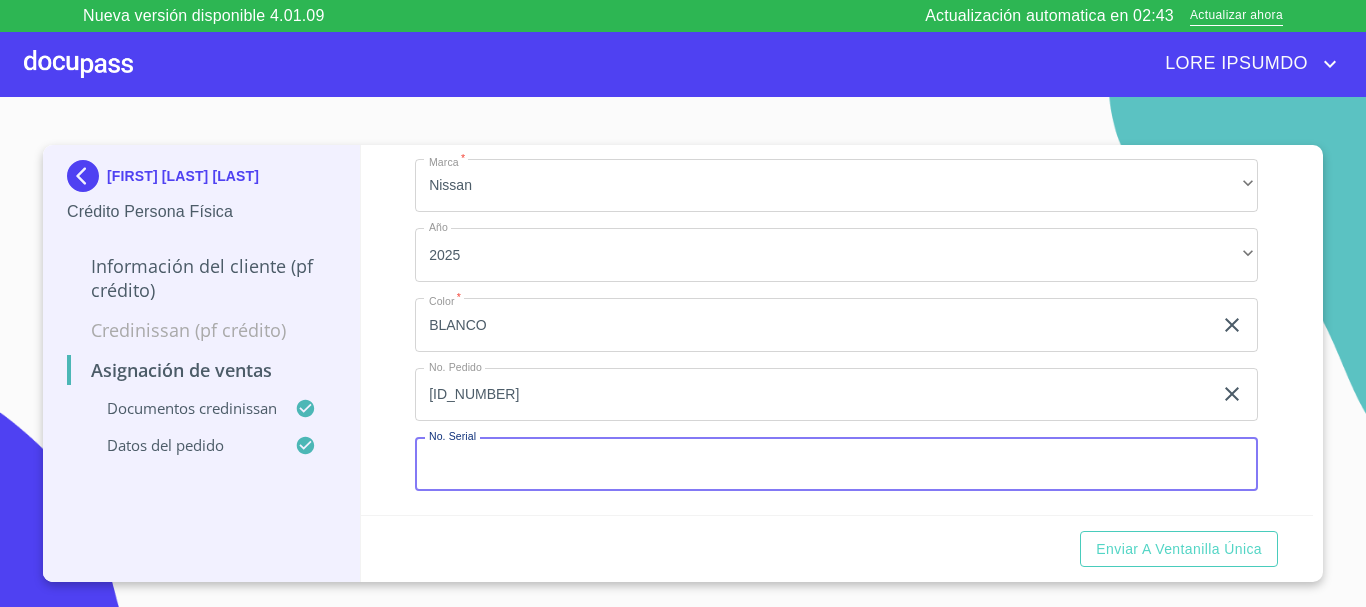 click on "Marca   *" at bounding box center (836, 464) 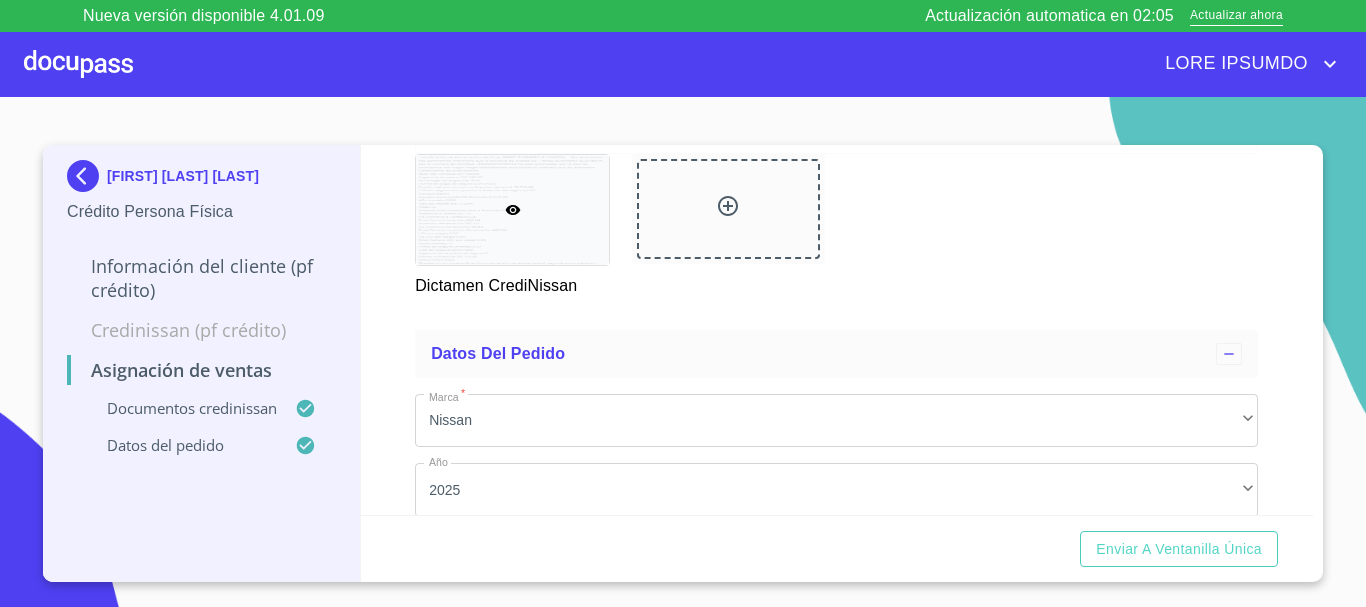 scroll, scrollTop: 217, scrollLeft: 0, axis: vertical 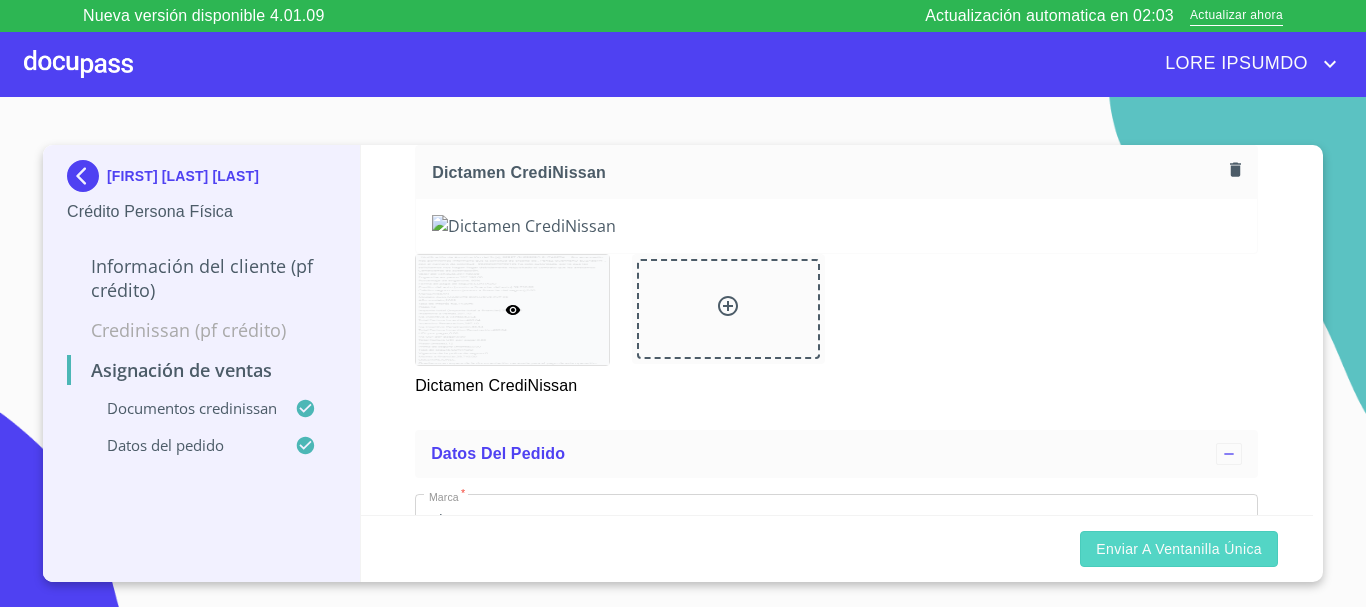 type on "LOREM8IP1DO811718" 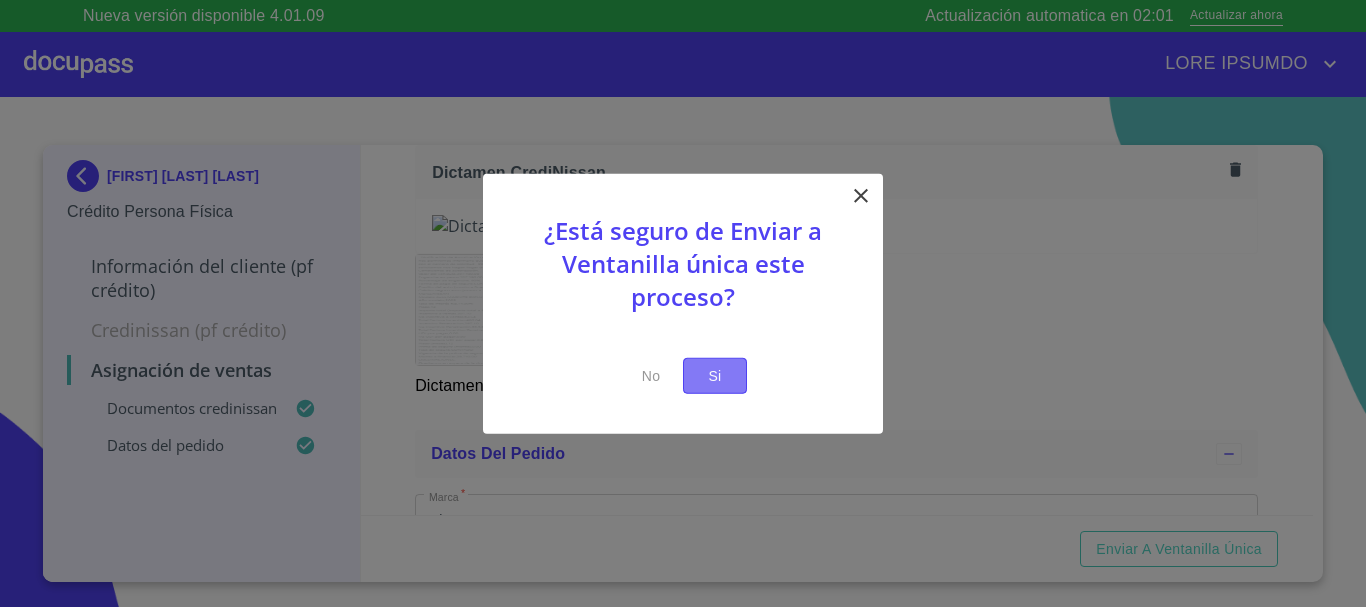 click on "Si" at bounding box center (715, 375) 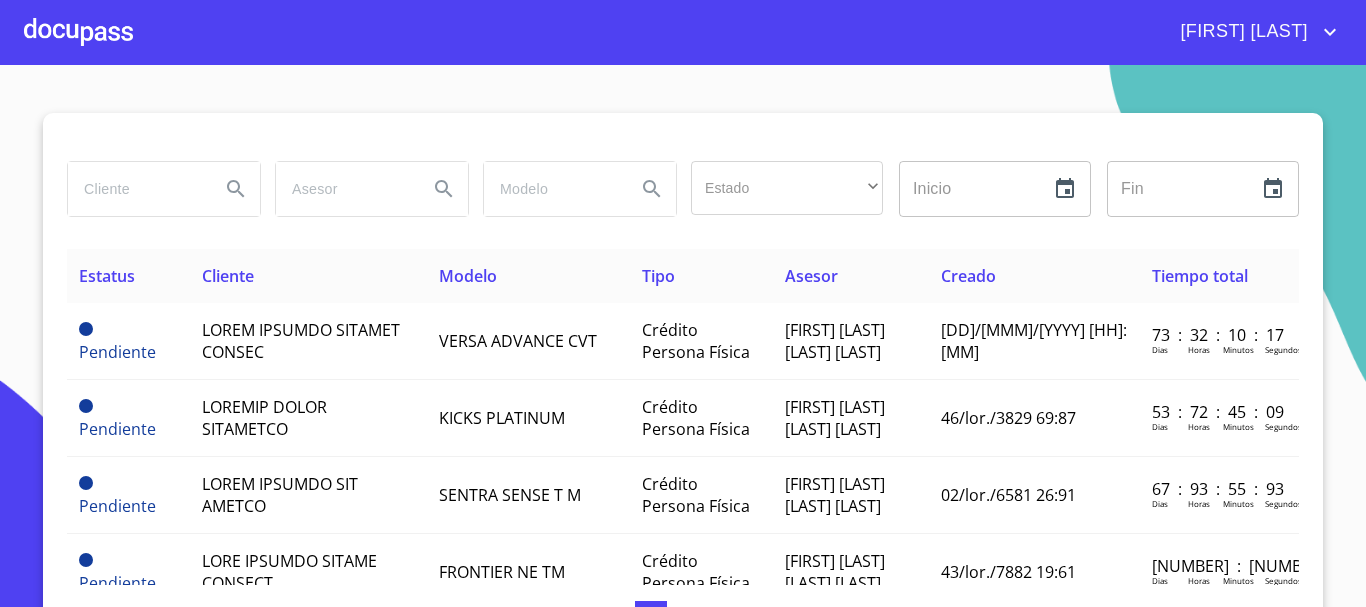 scroll, scrollTop: 0, scrollLeft: 0, axis: both 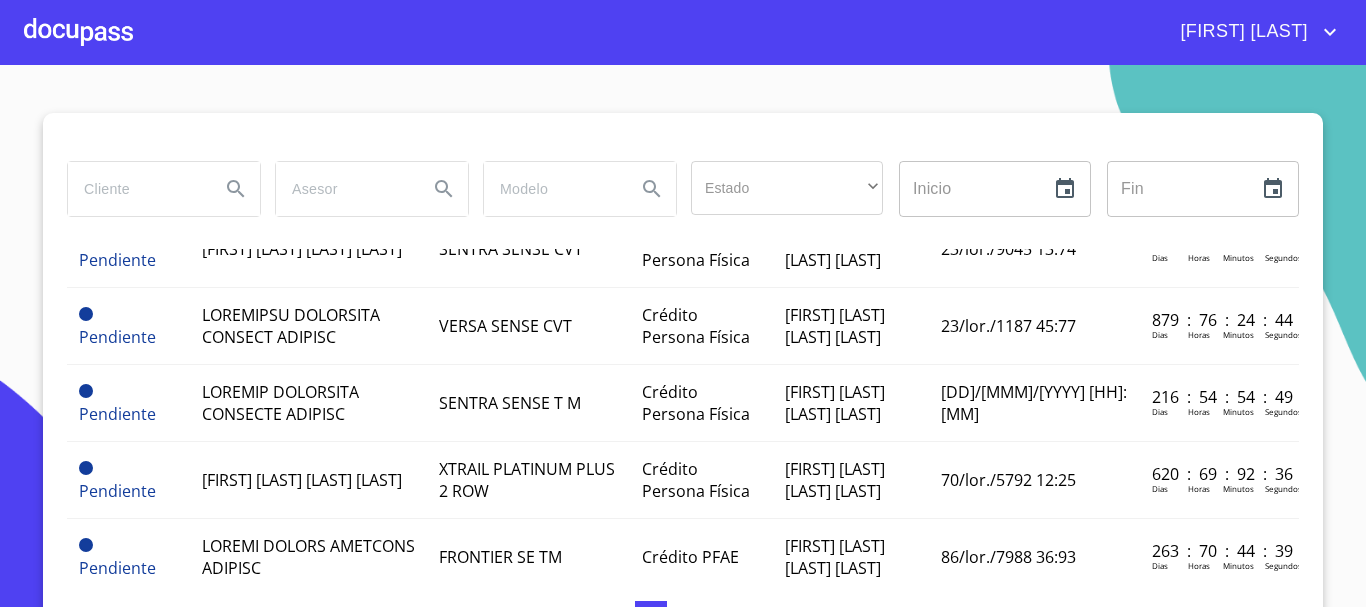 click at bounding box center [78, 32] 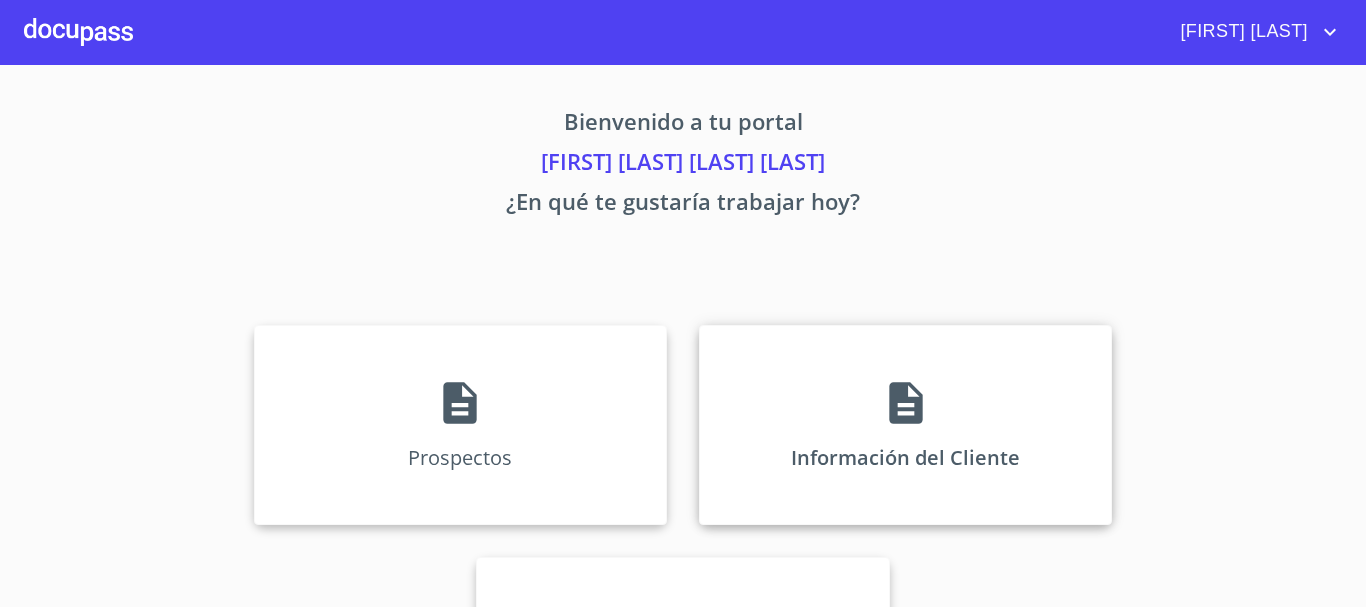 click at bounding box center [460, 403] 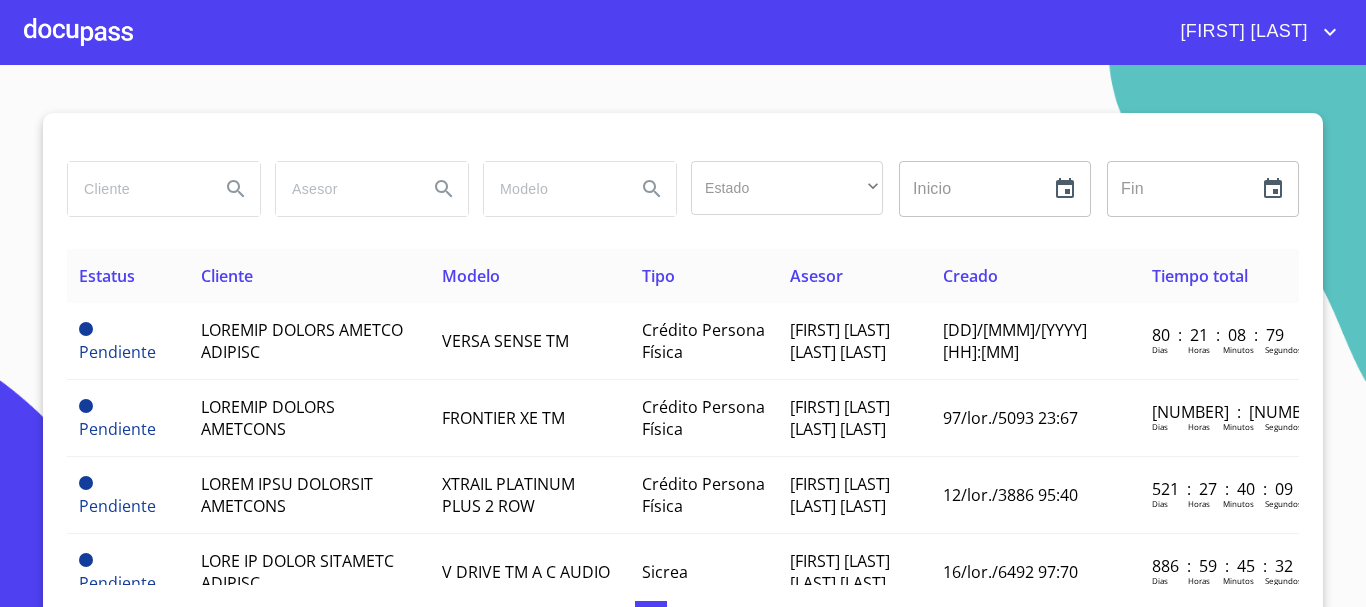 click at bounding box center (164, 189) 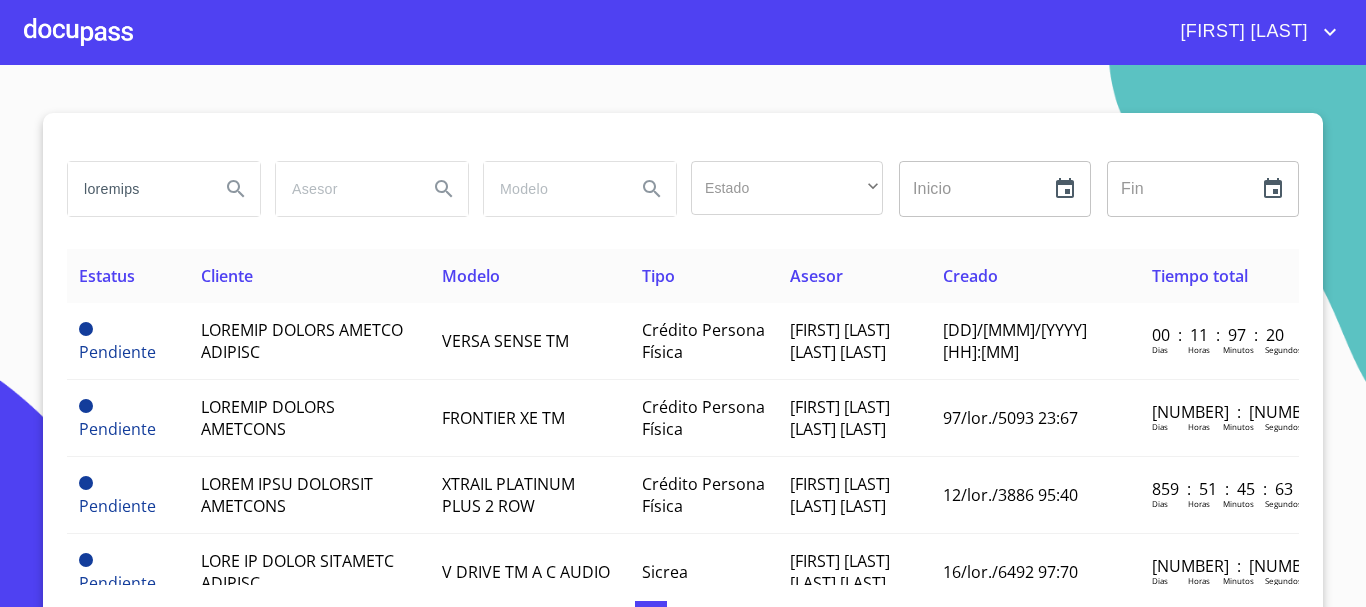 type on "loremips" 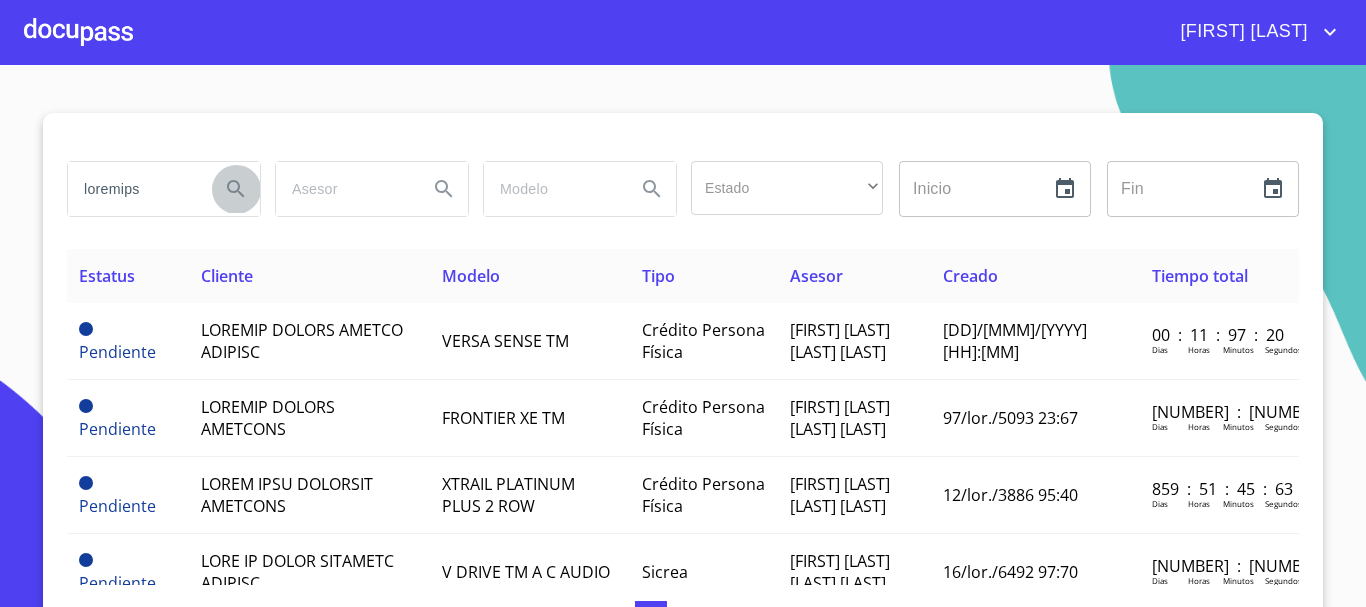 click at bounding box center [236, 189] 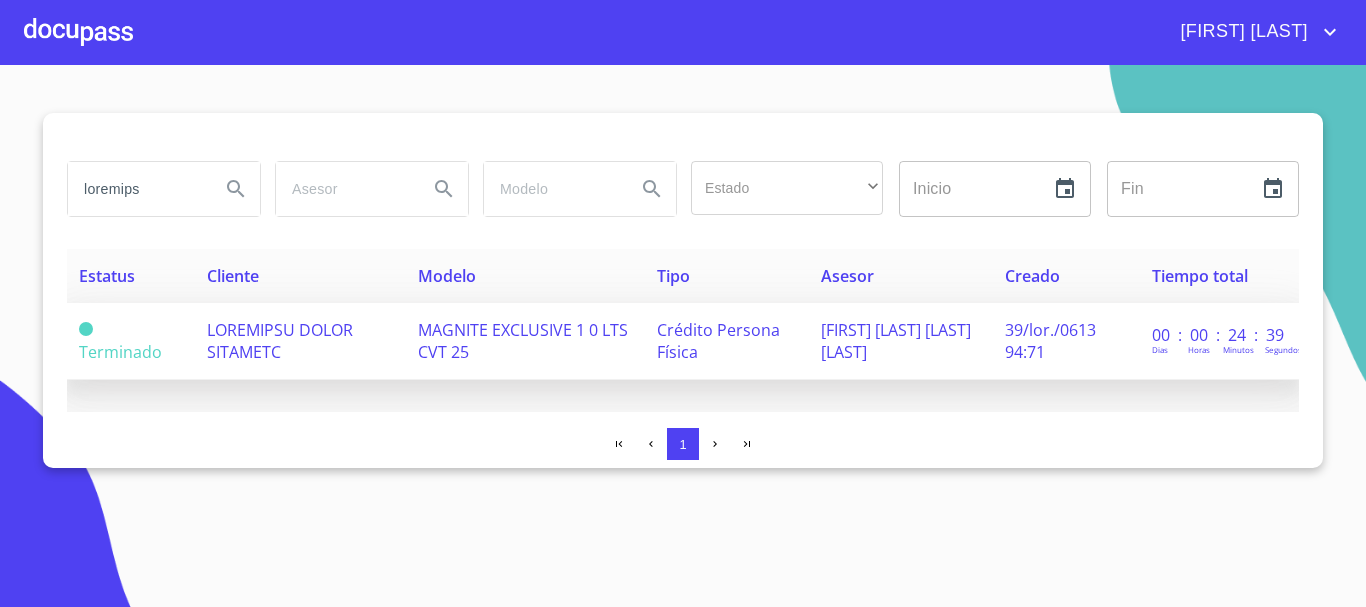 click on "LOREMIPSU DOLOR SITAMETC" at bounding box center [300, 341] 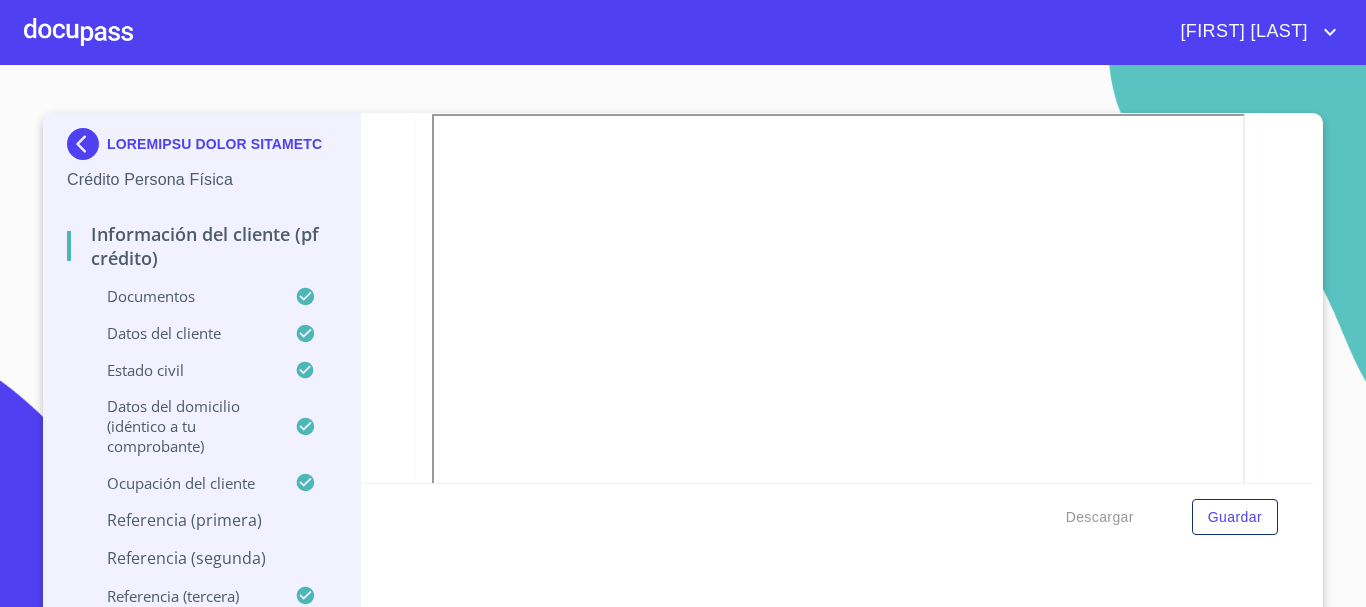 scroll, scrollTop: 3500, scrollLeft: 0, axis: vertical 